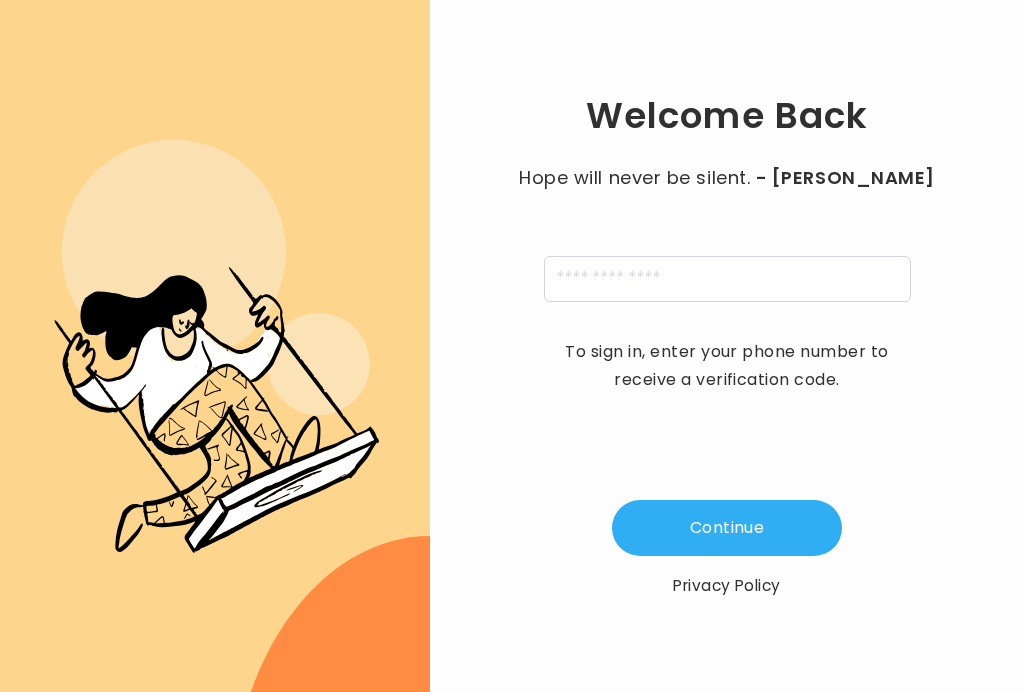 scroll, scrollTop: 0, scrollLeft: 0, axis: both 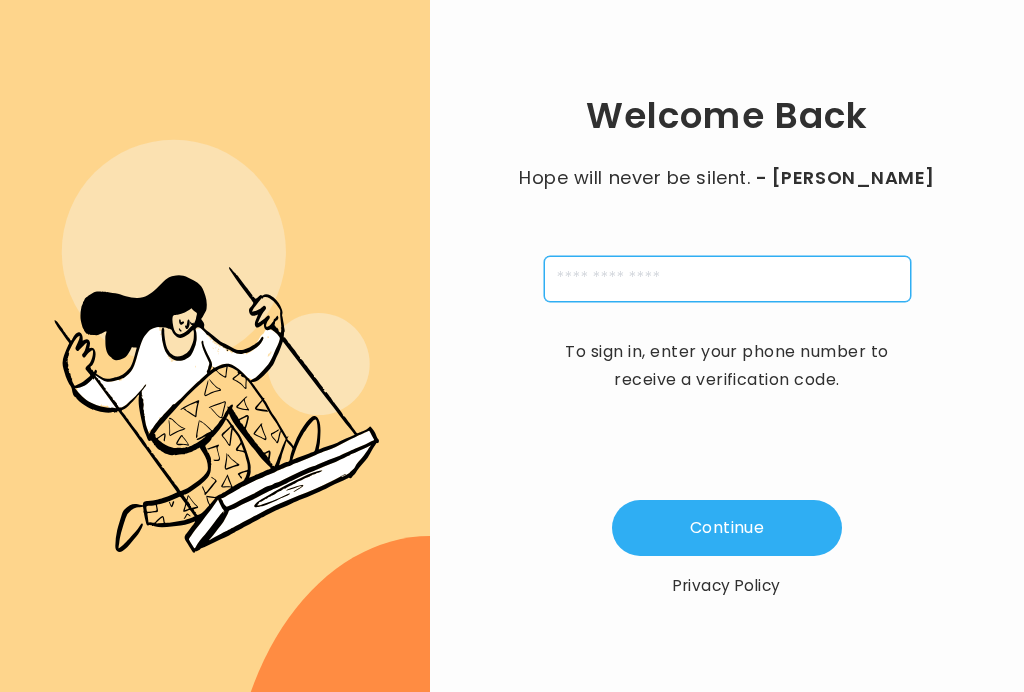 click at bounding box center (727, 279) 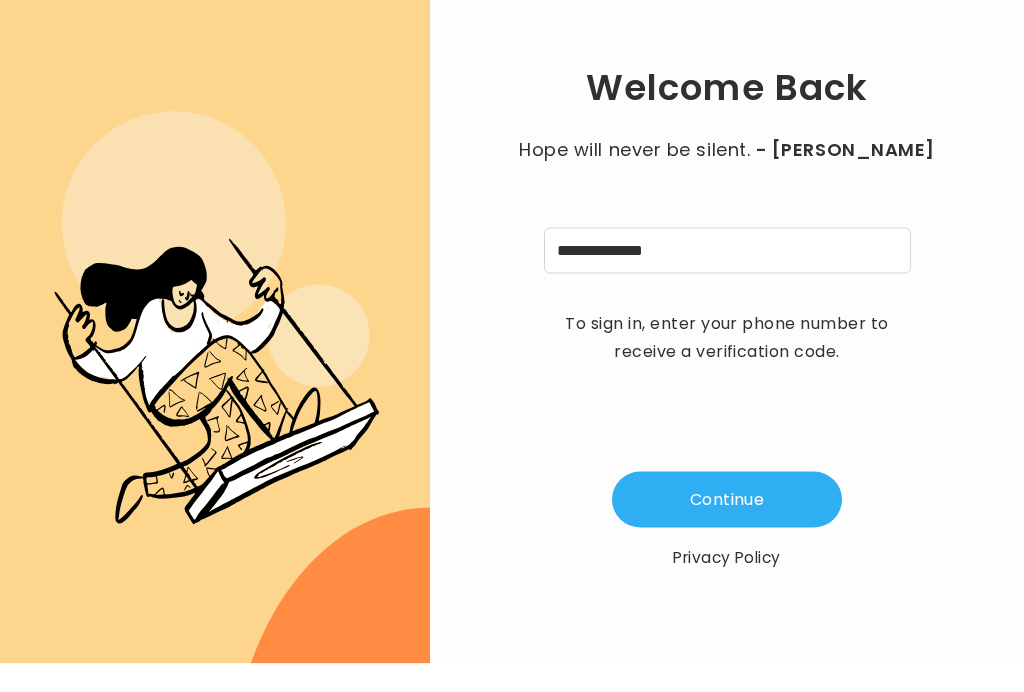 scroll, scrollTop: 29, scrollLeft: 0, axis: vertical 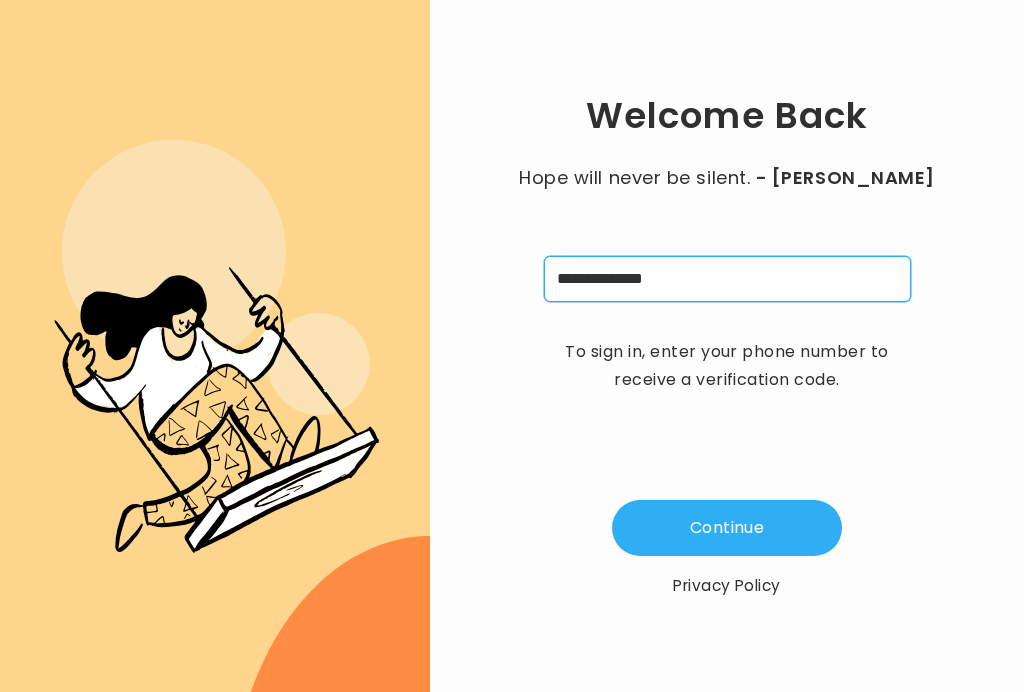 type on "**********" 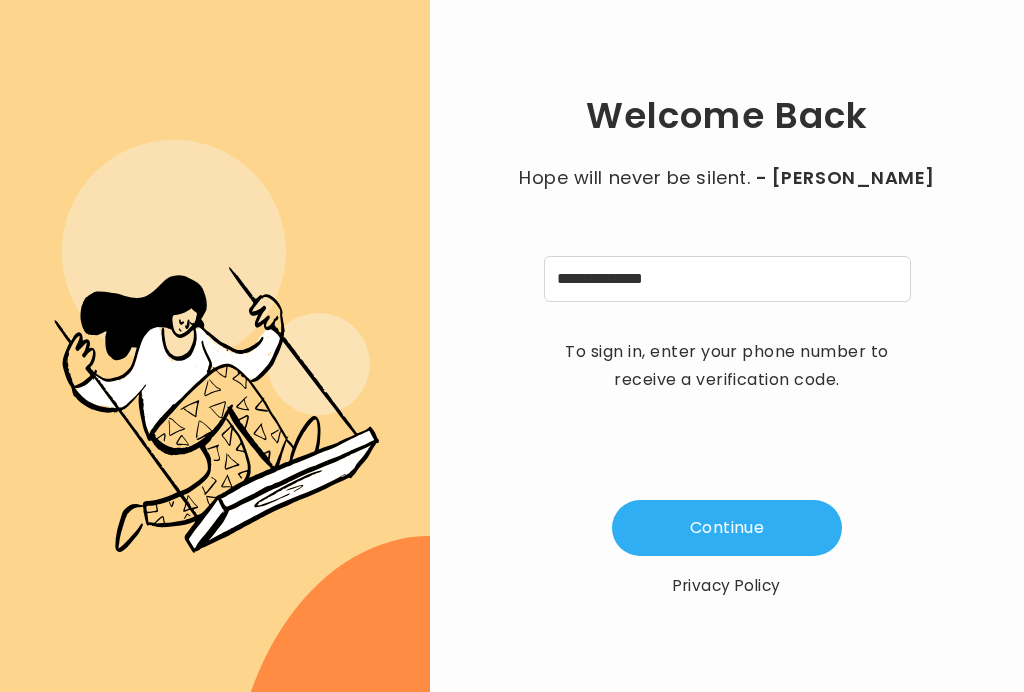 click on "Continue" at bounding box center (727, 528) 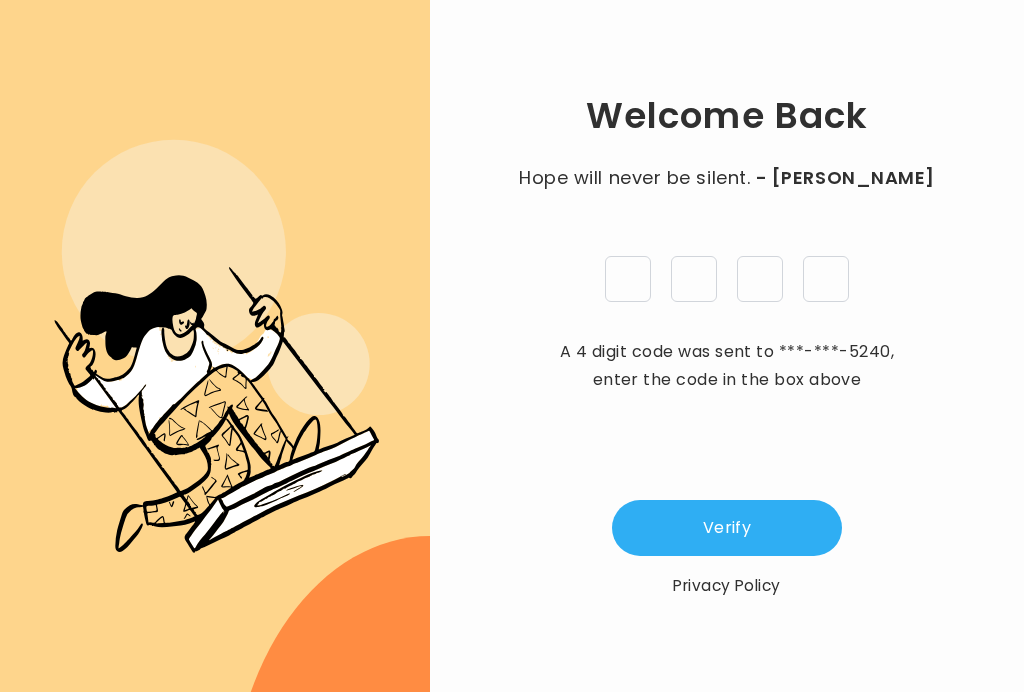 click at bounding box center [628, 279] 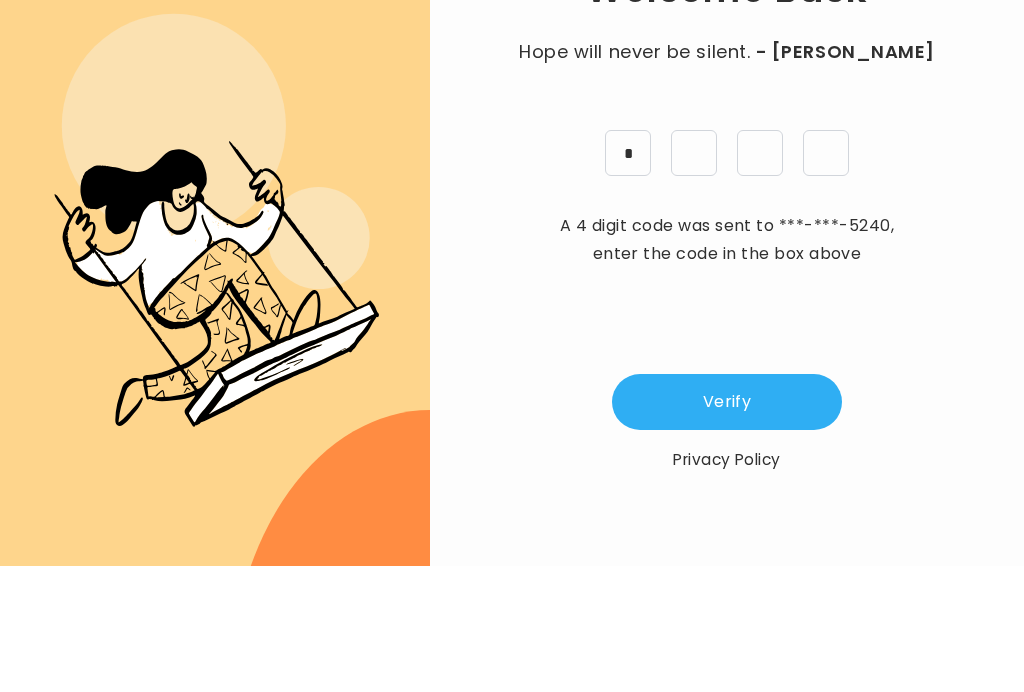 type on "*" 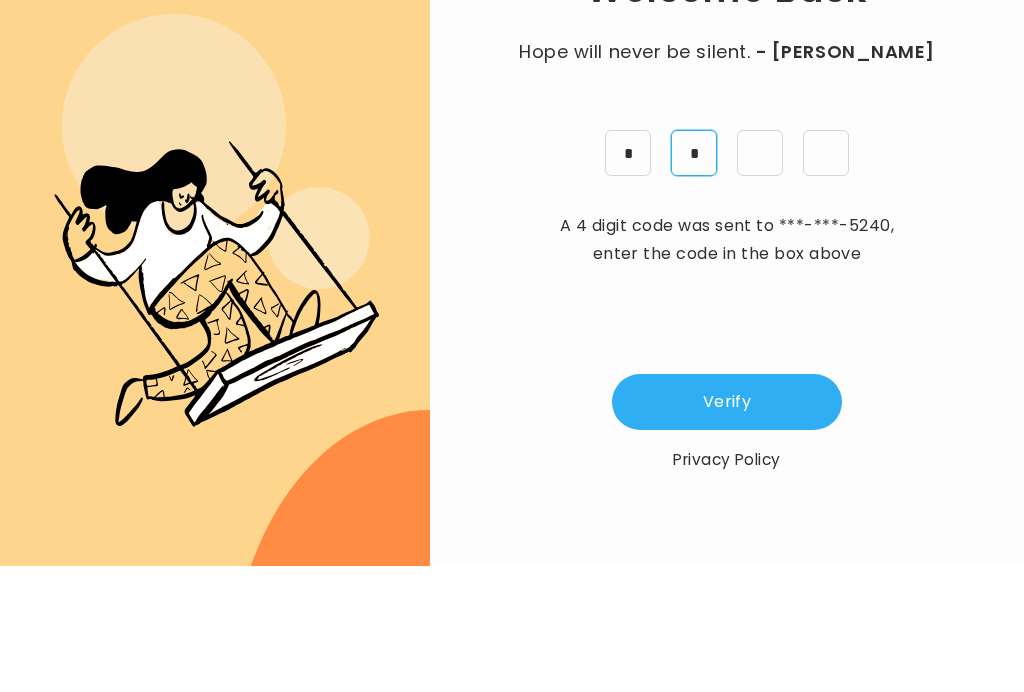 type on "*" 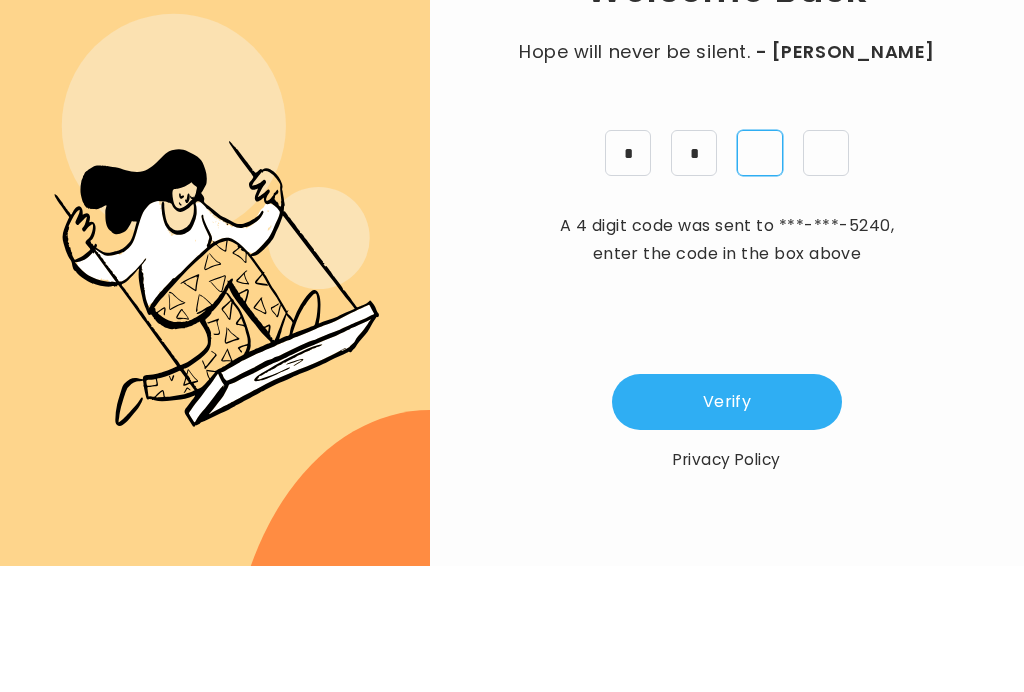 type on "*" 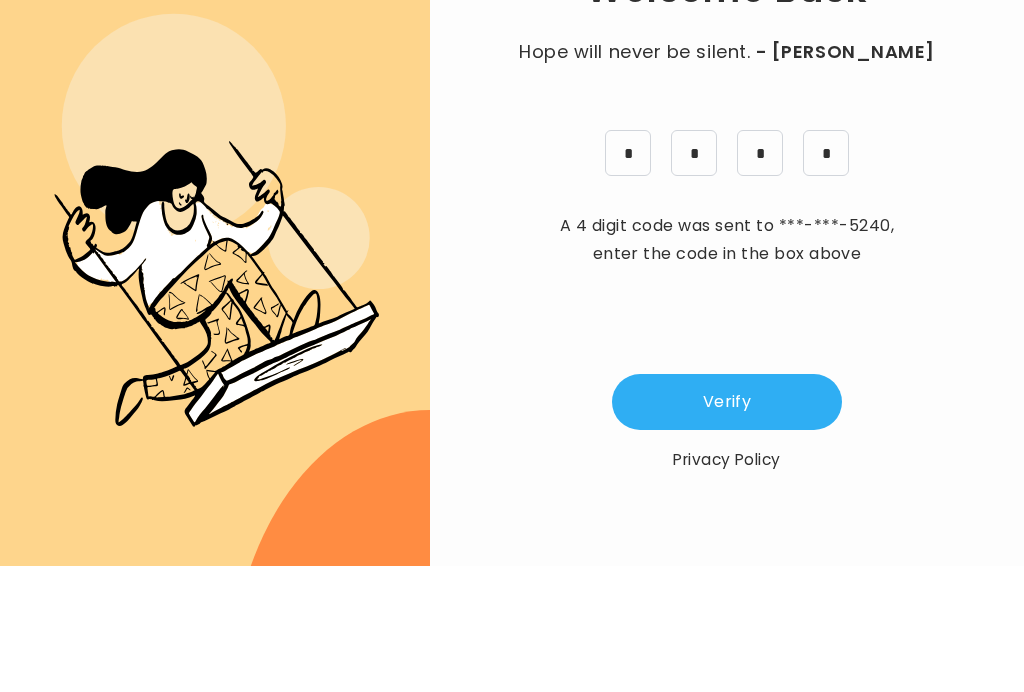 scroll, scrollTop: 34, scrollLeft: 0, axis: vertical 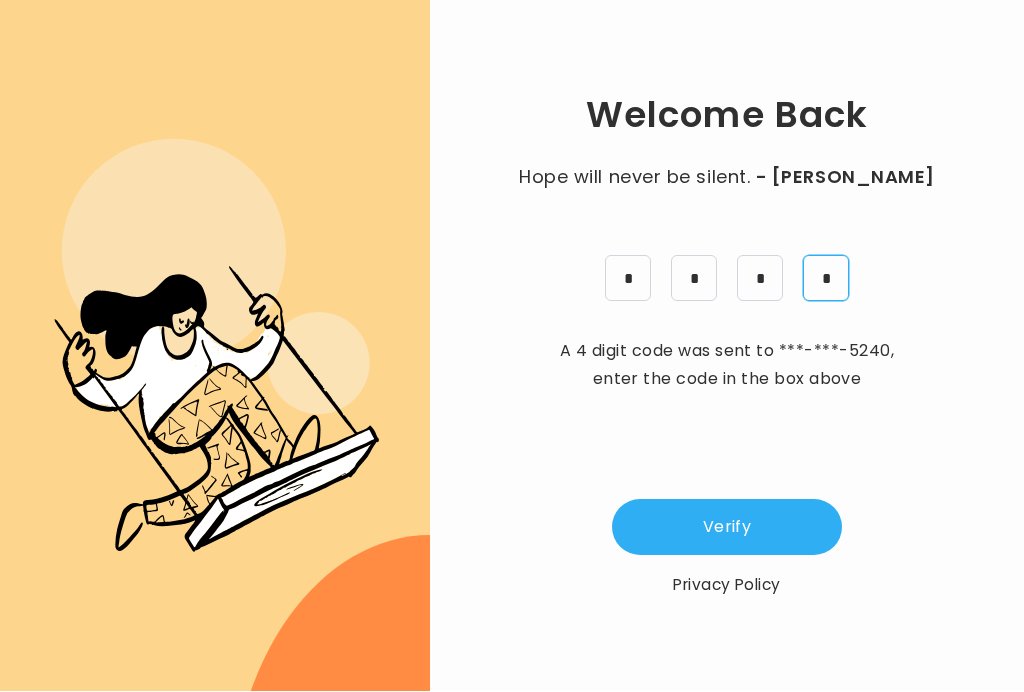 type on "*" 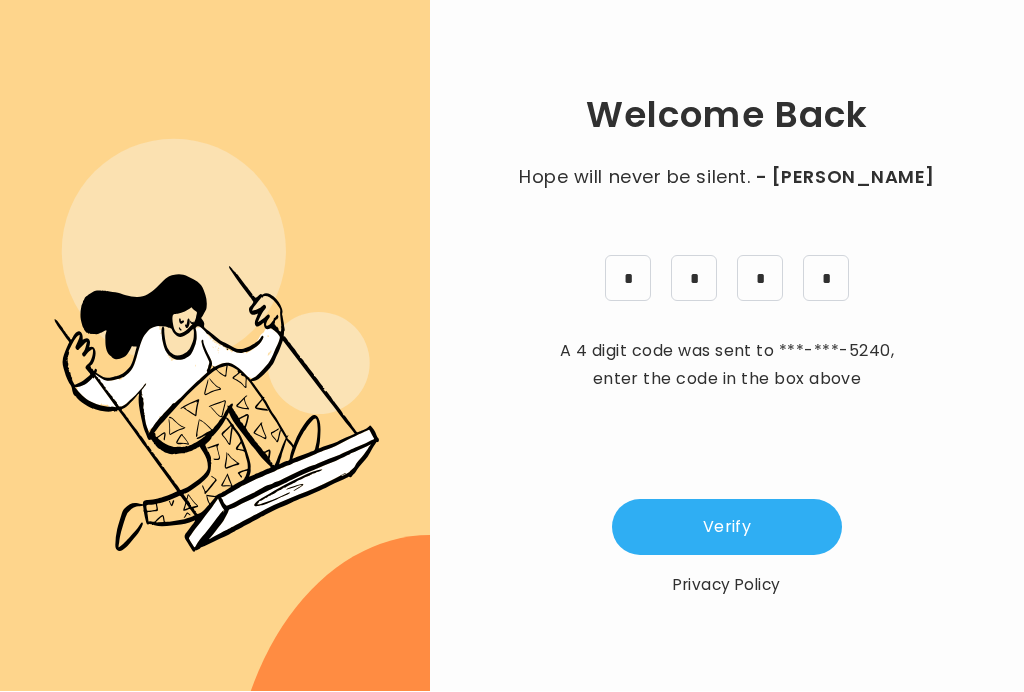 click on "Verify" at bounding box center (727, 528) 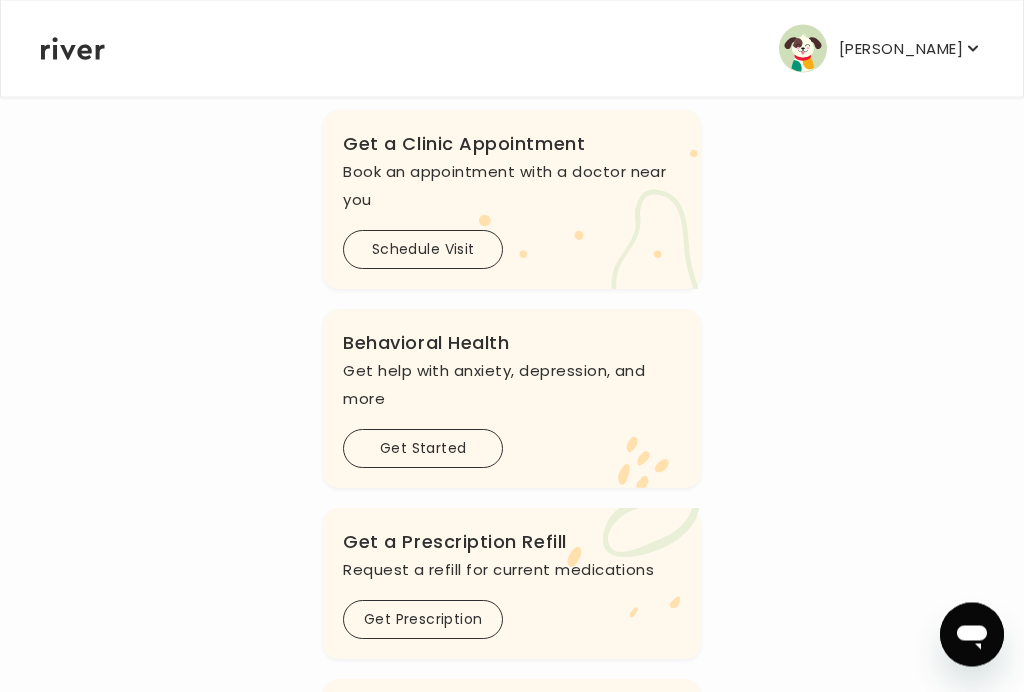 scroll, scrollTop: 486, scrollLeft: 0, axis: vertical 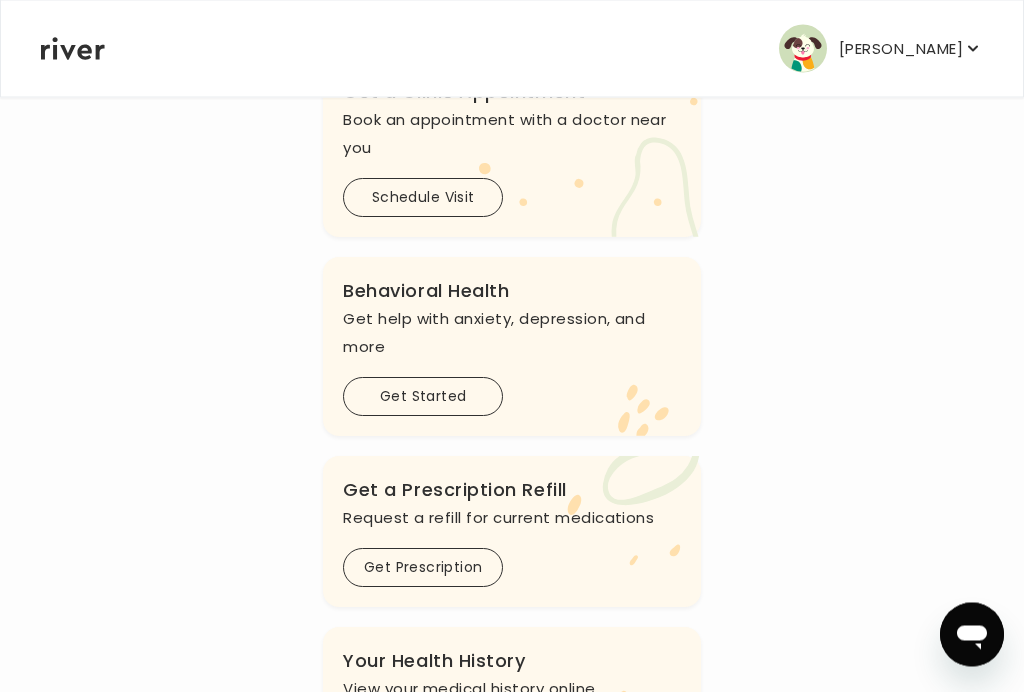 click on "Get Prescription" at bounding box center (423, 568) 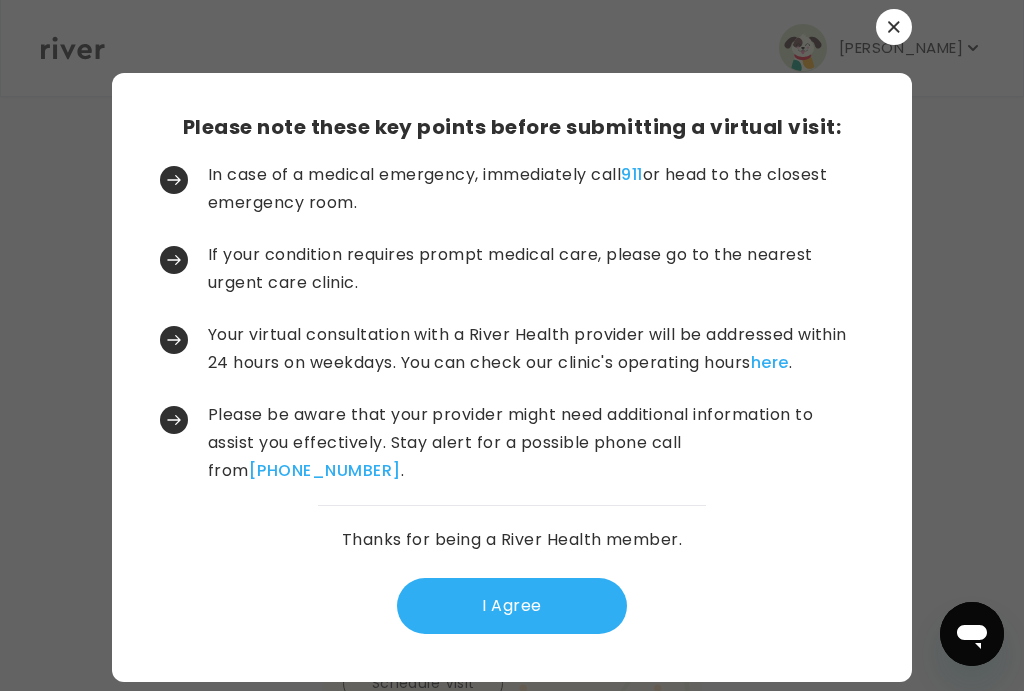 click on "I Agree" at bounding box center [512, 607] 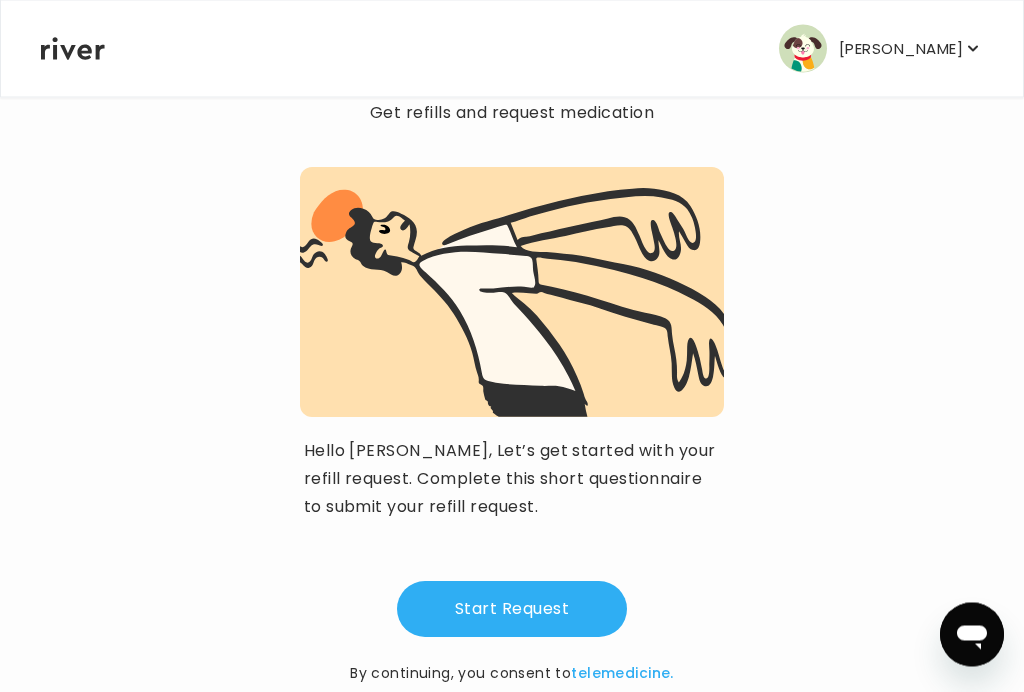 scroll, scrollTop: 0, scrollLeft: 0, axis: both 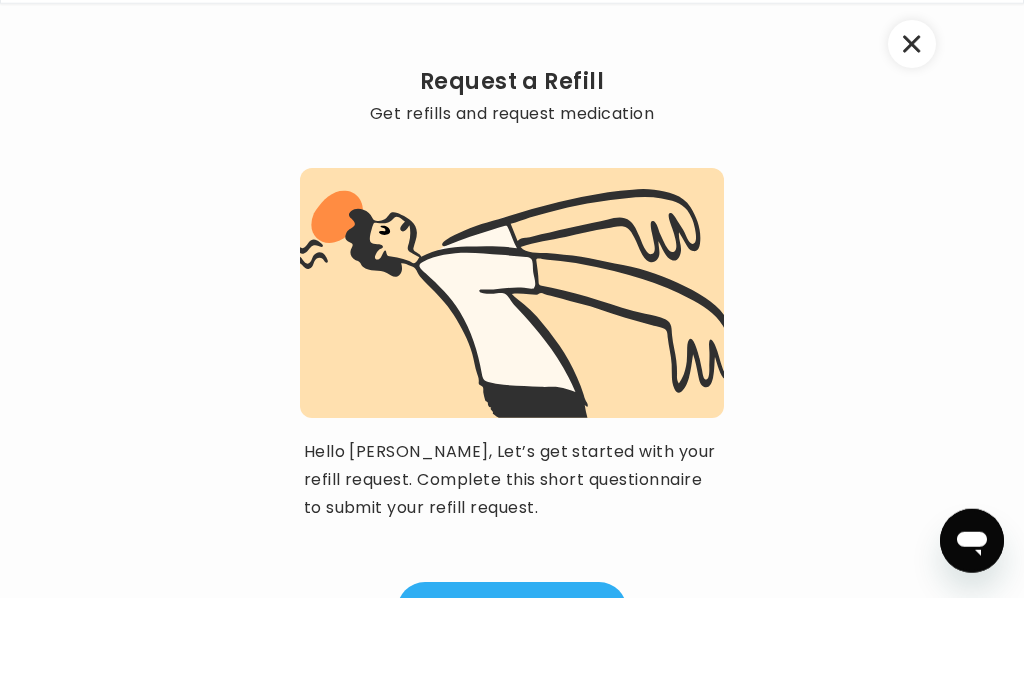 click on "Start Request" at bounding box center [512, 704] 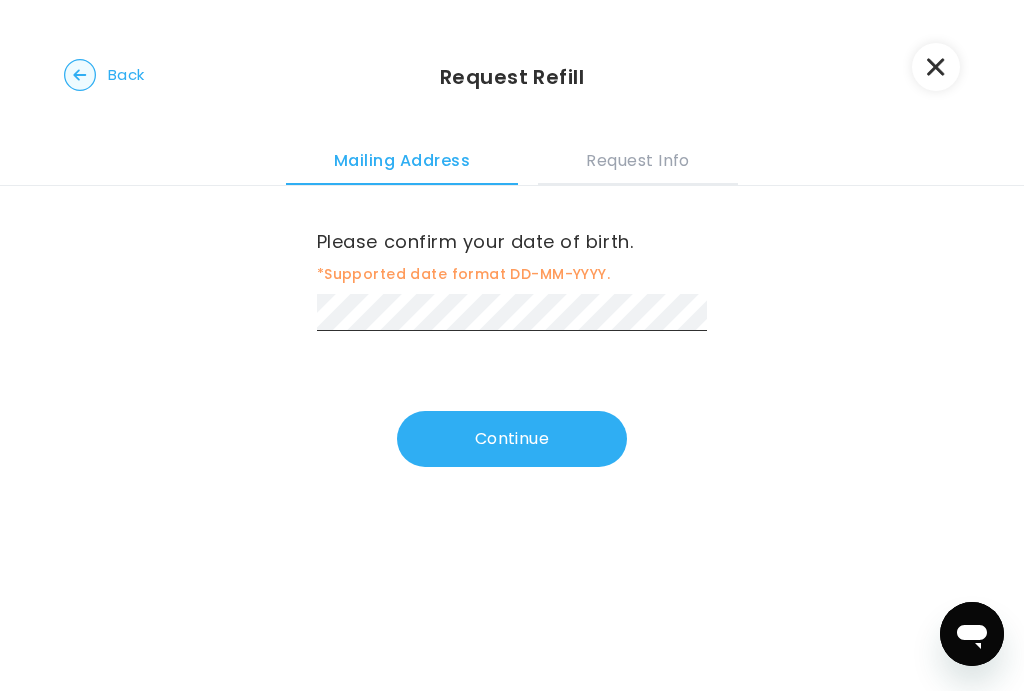 click on "Continue" at bounding box center (512, 440) 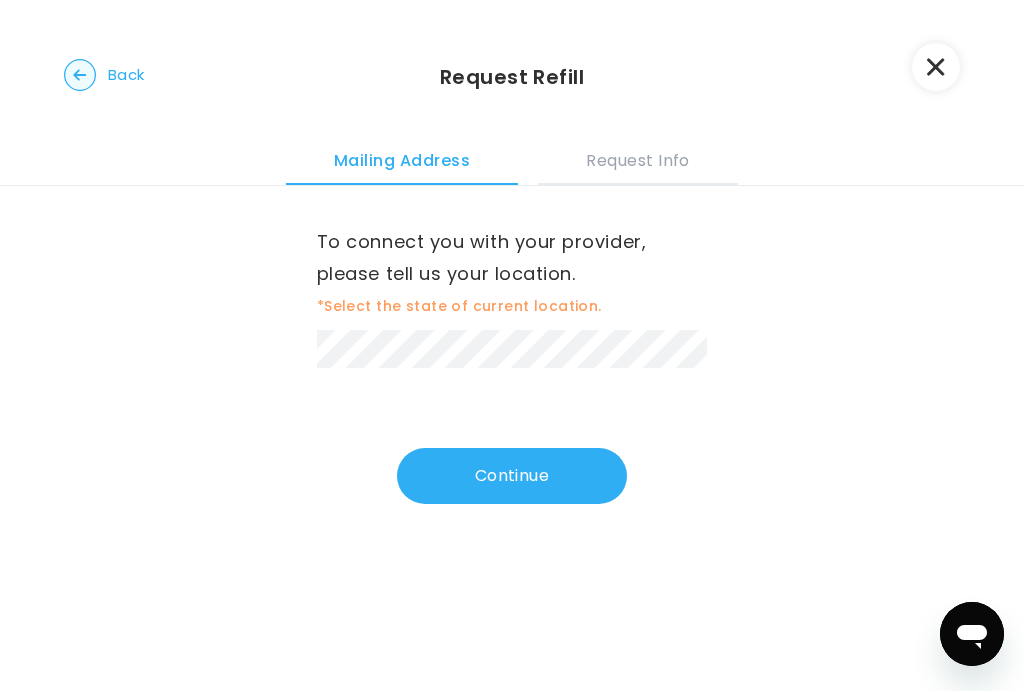 click on "Continue" at bounding box center (512, 477) 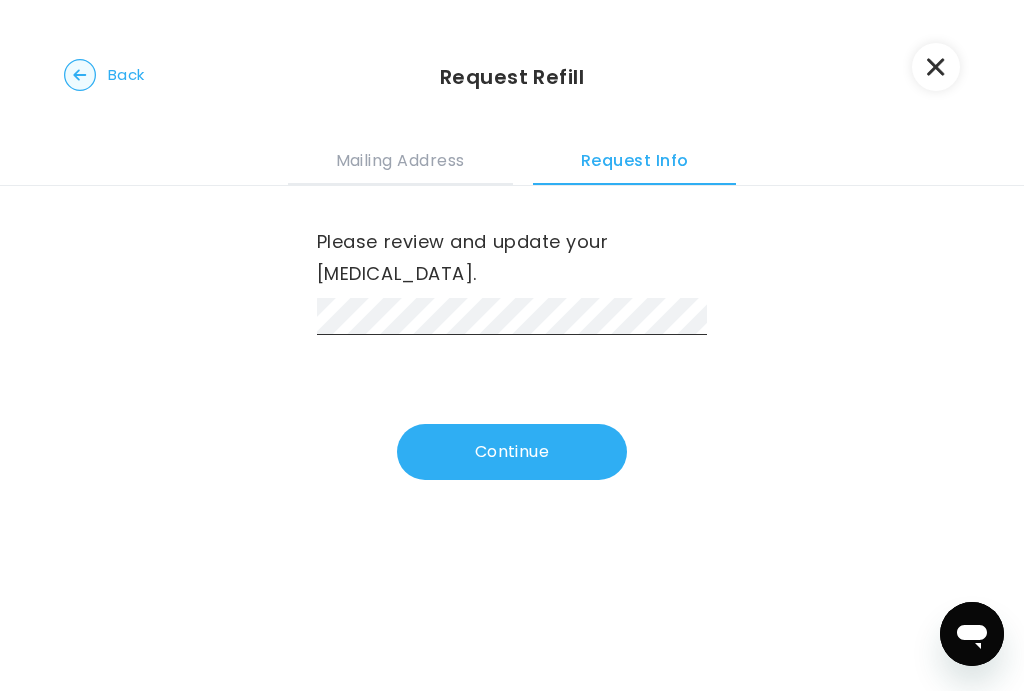 click on "Continue" at bounding box center (512, 453) 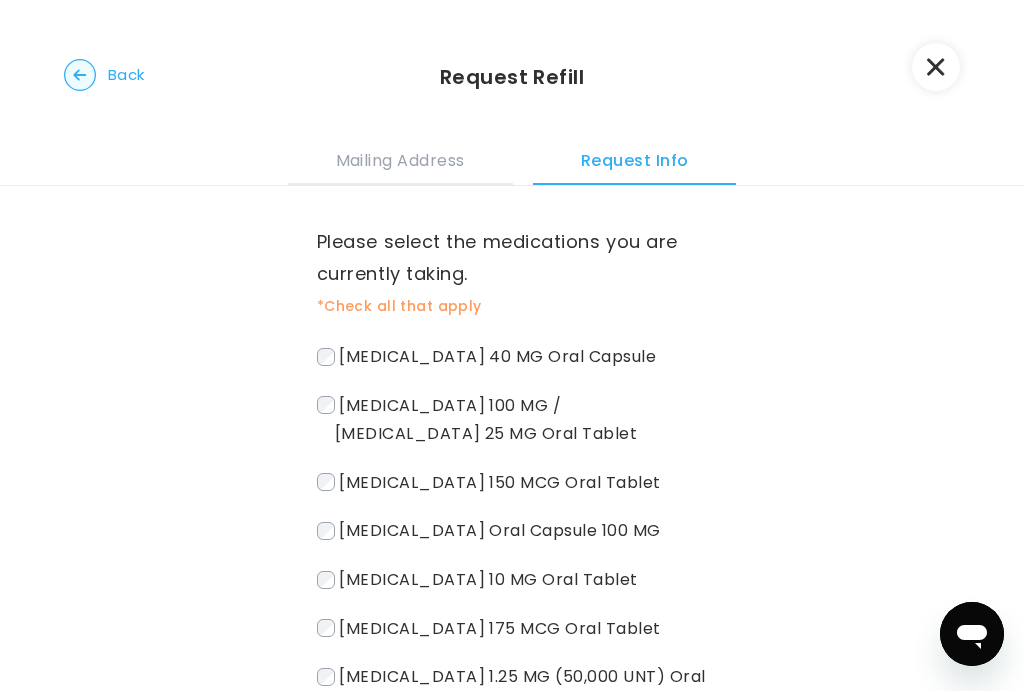 click on "FLUoxetine 40 MG Oral Capsule" at bounding box center (497, 357) 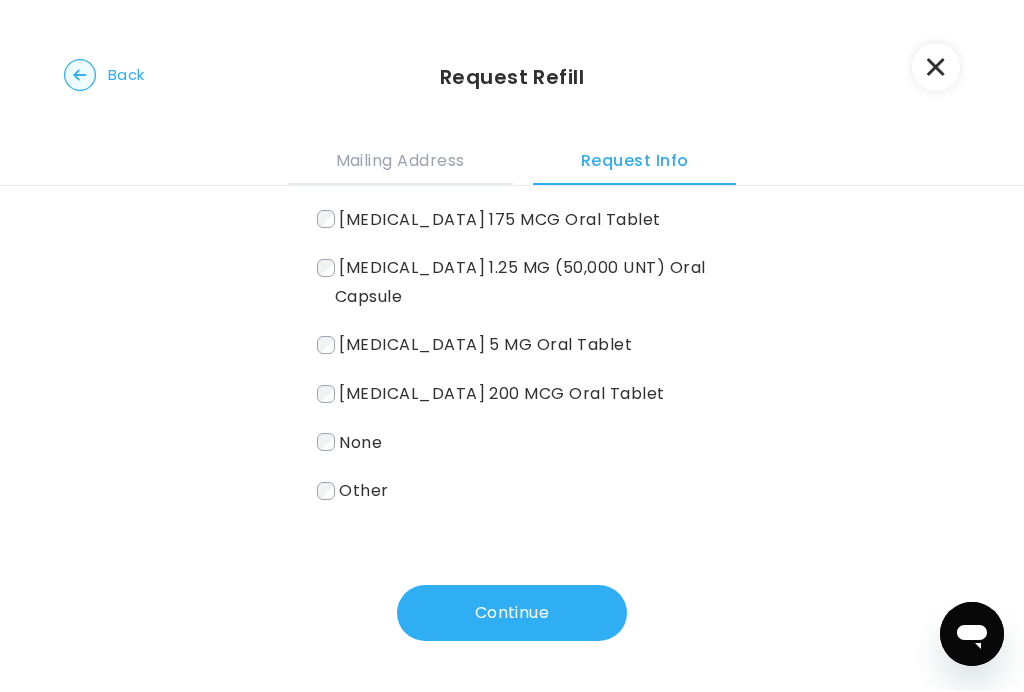 scroll, scrollTop: 409, scrollLeft: 0, axis: vertical 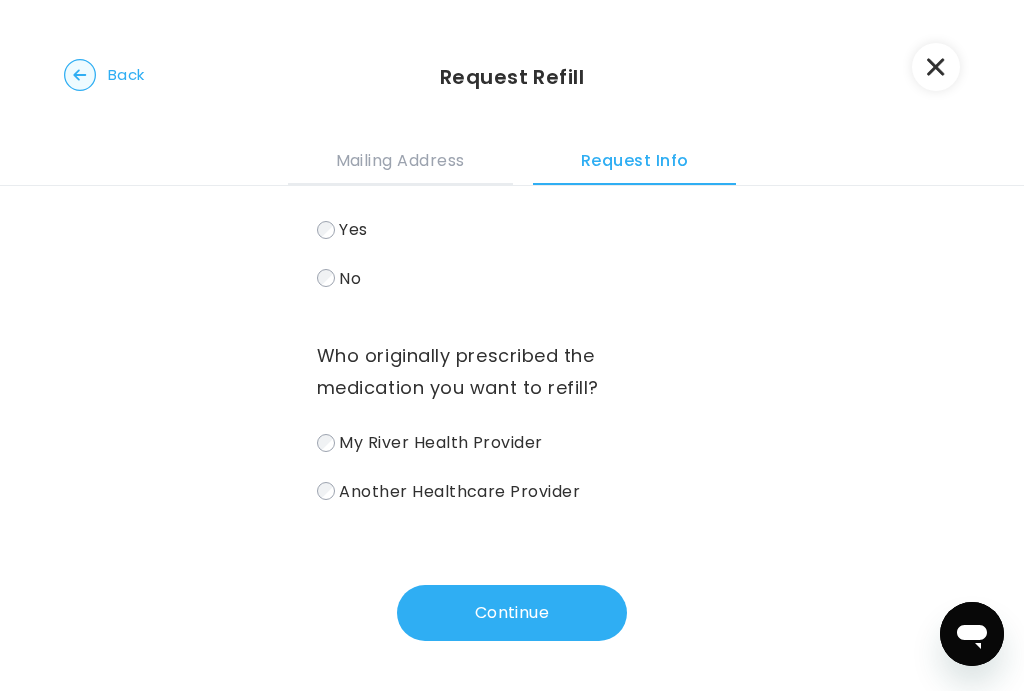 click on "Continue" at bounding box center (512, 614) 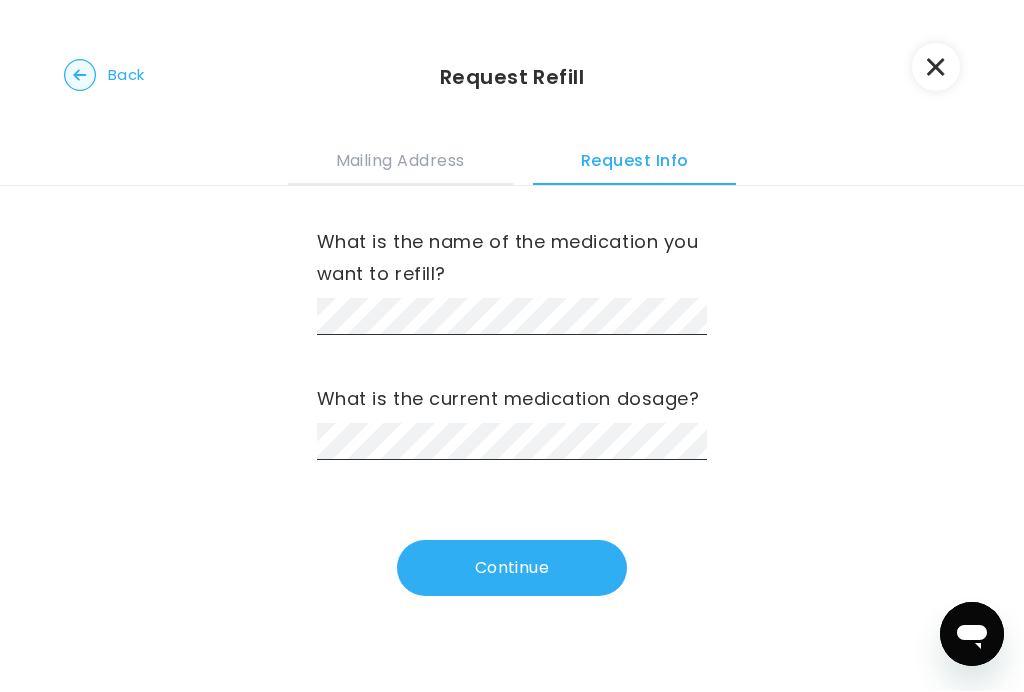 scroll, scrollTop: 0, scrollLeft: 0, axis: both 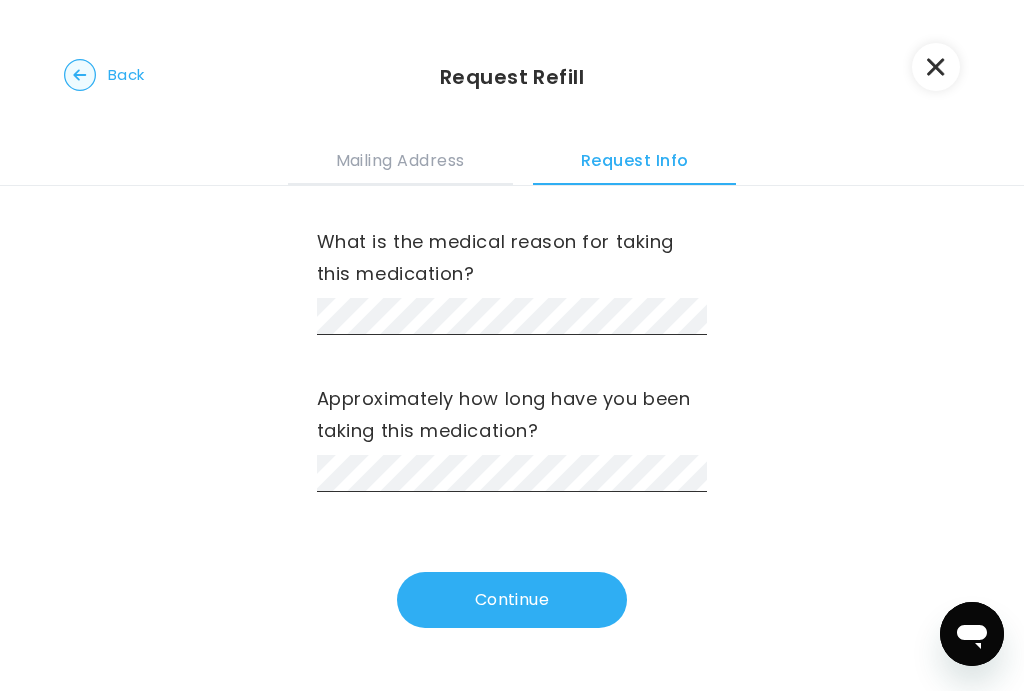 click on "Continue" at bounding box center (512, 601) 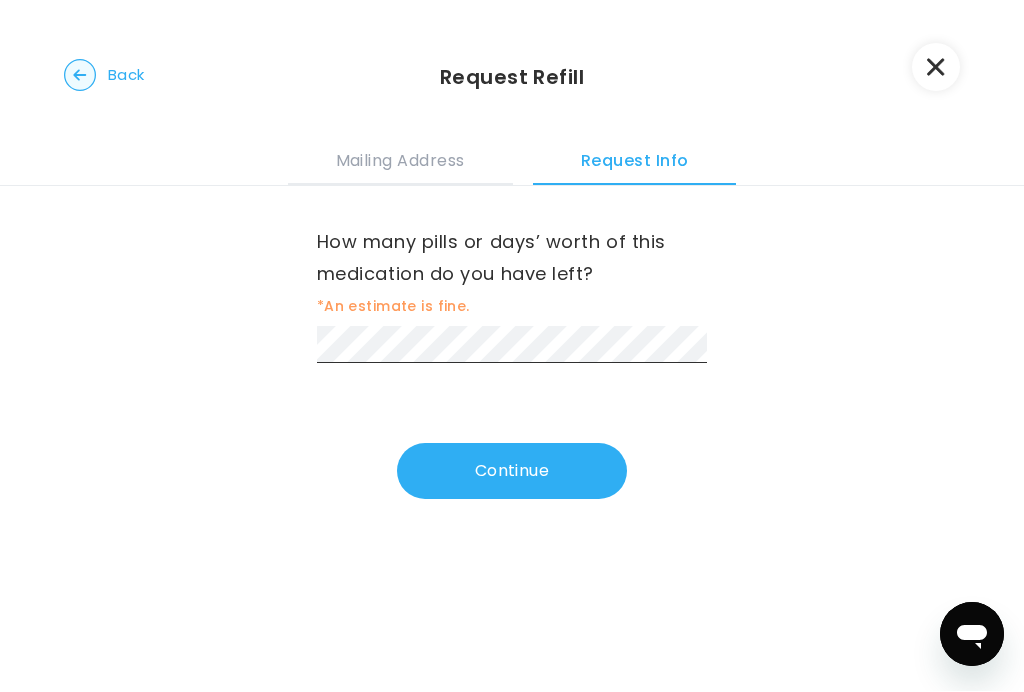click on "Continue" at bounding box center (512, 472) 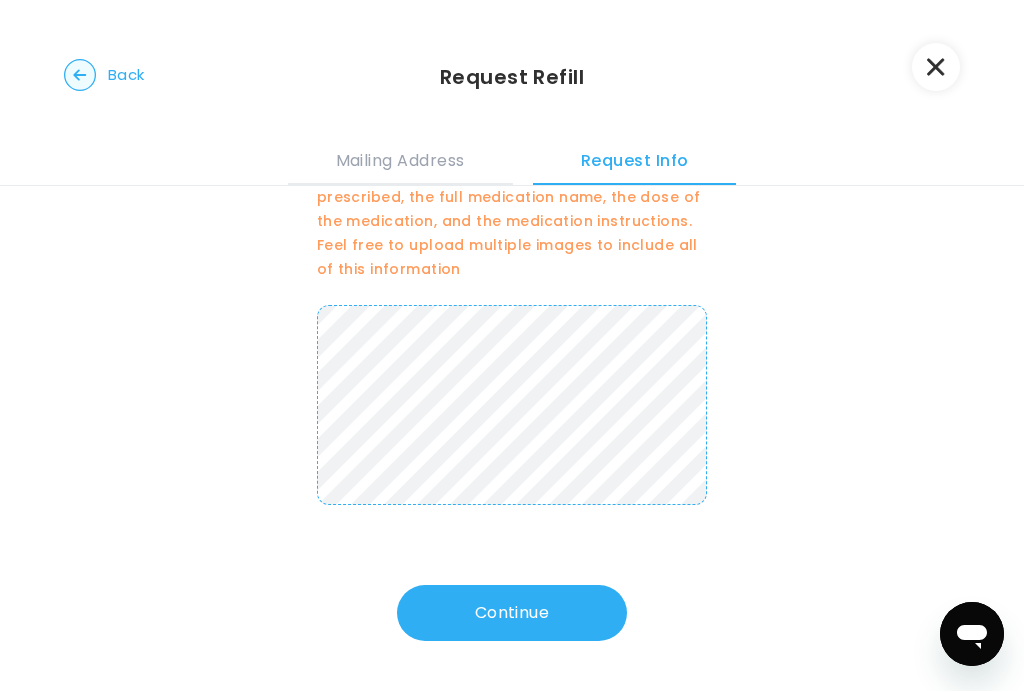 click on "Continue" at bounding box center [512, 614] 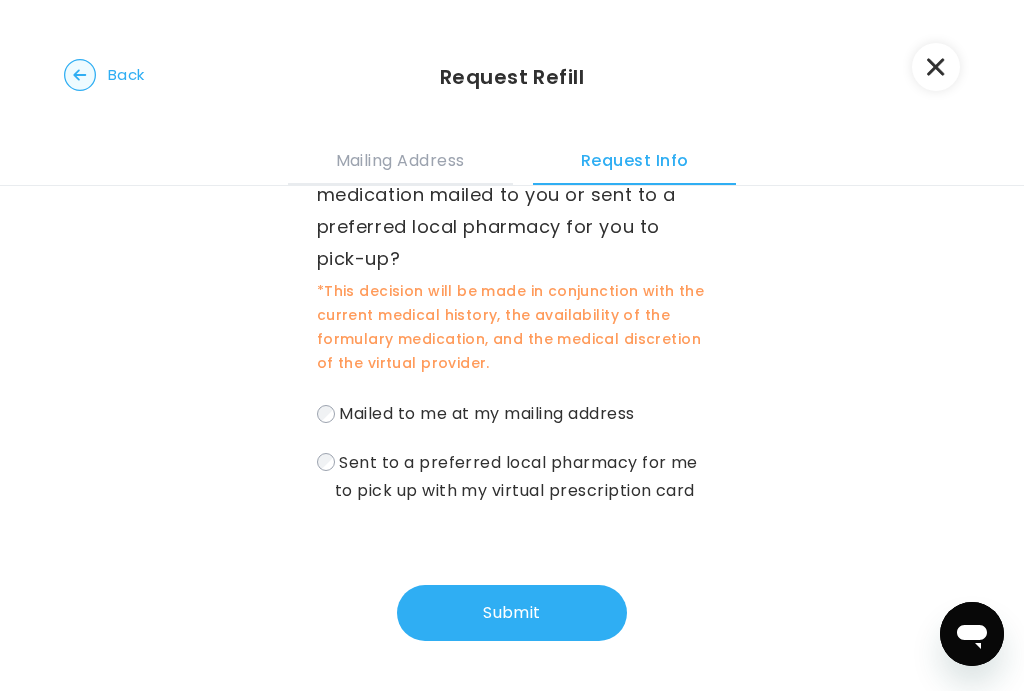 scroll, scrollTop: 79, scrollLeft: 0, axis: vertical 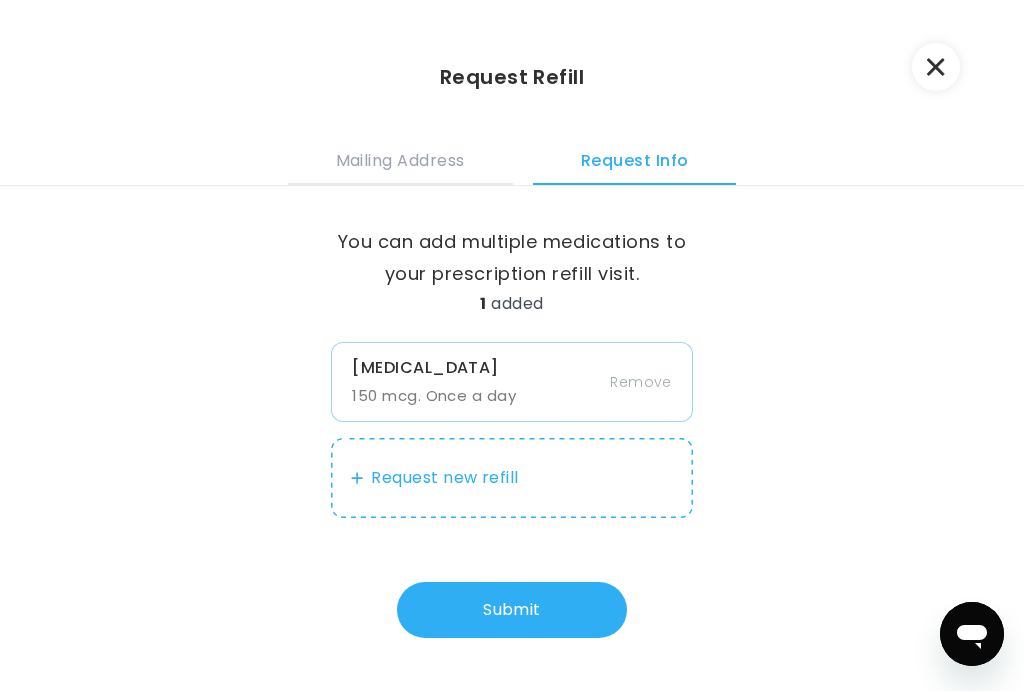 click on "Submit" at bounding box center (512, 611) 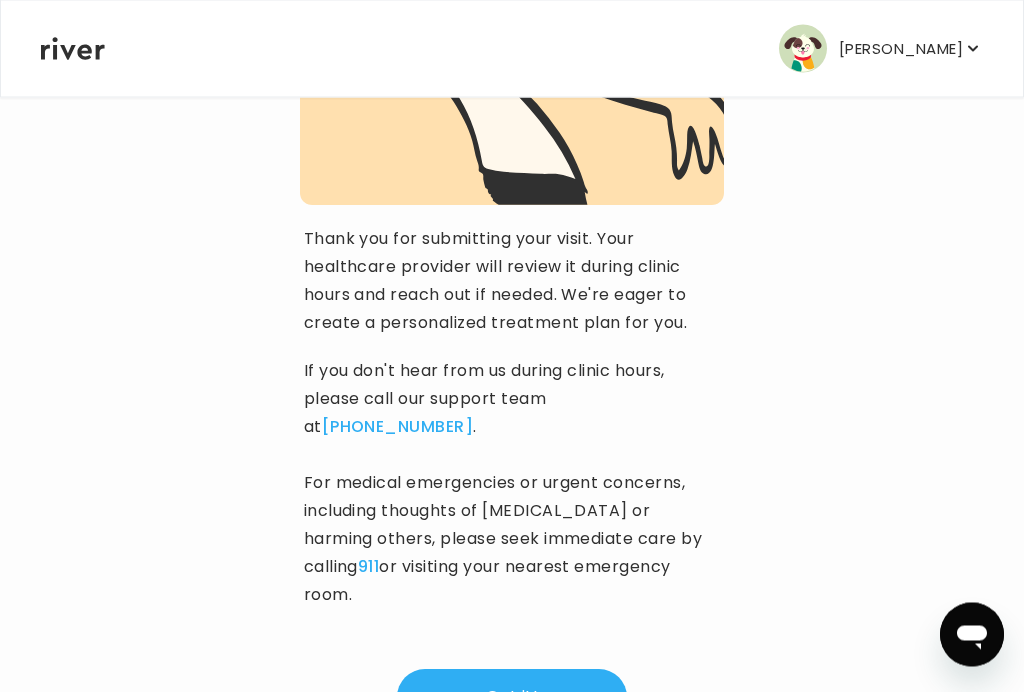 scroll, scrollTop: 304, scrollLeft: 0, axis: vertical 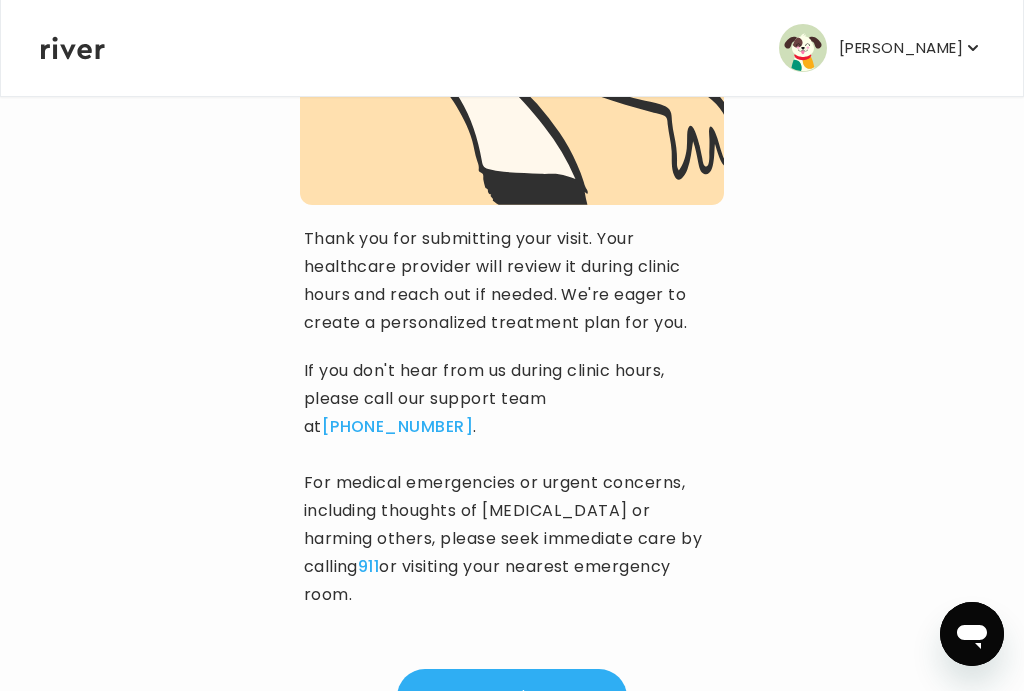 click on "Got it!" at bounding box center [512, 698] 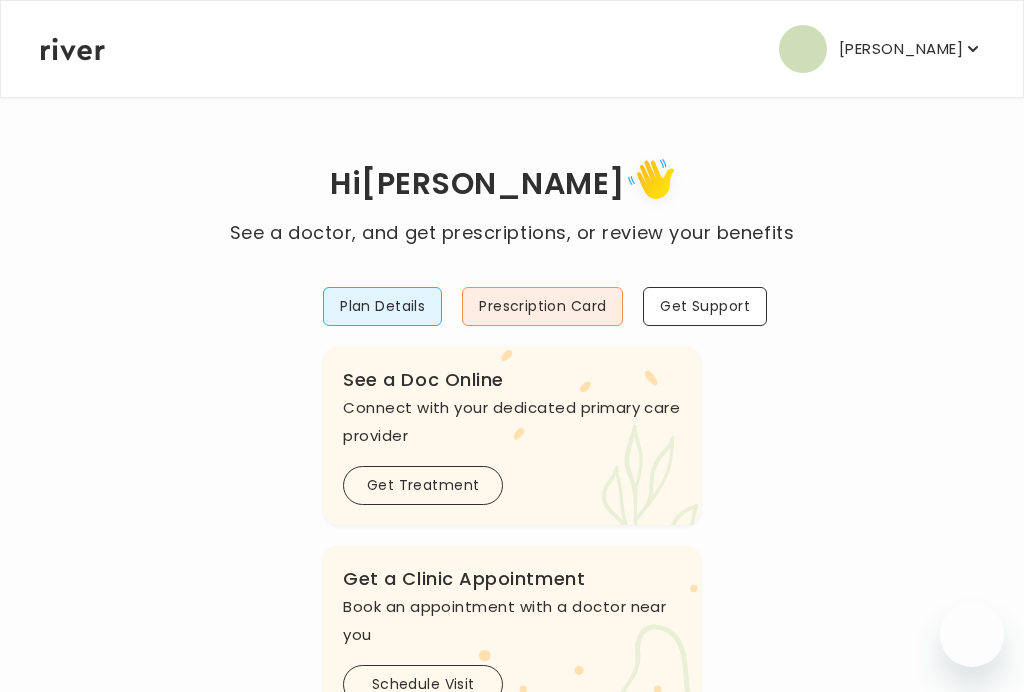scroll, scrollTop: 0, scrollLeft: 0, axis: both 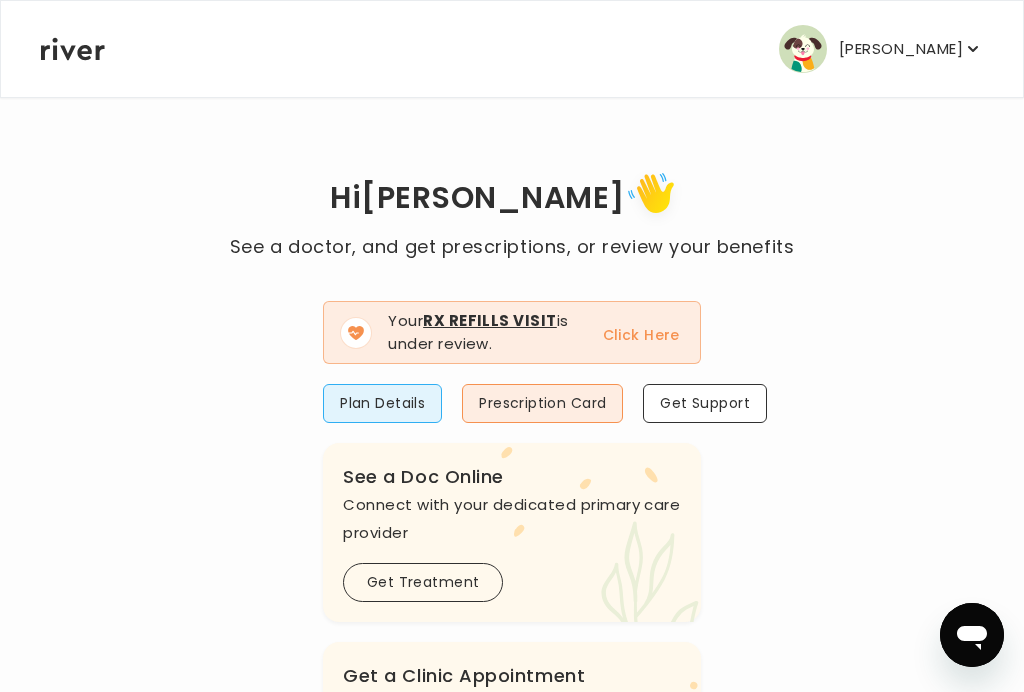 click 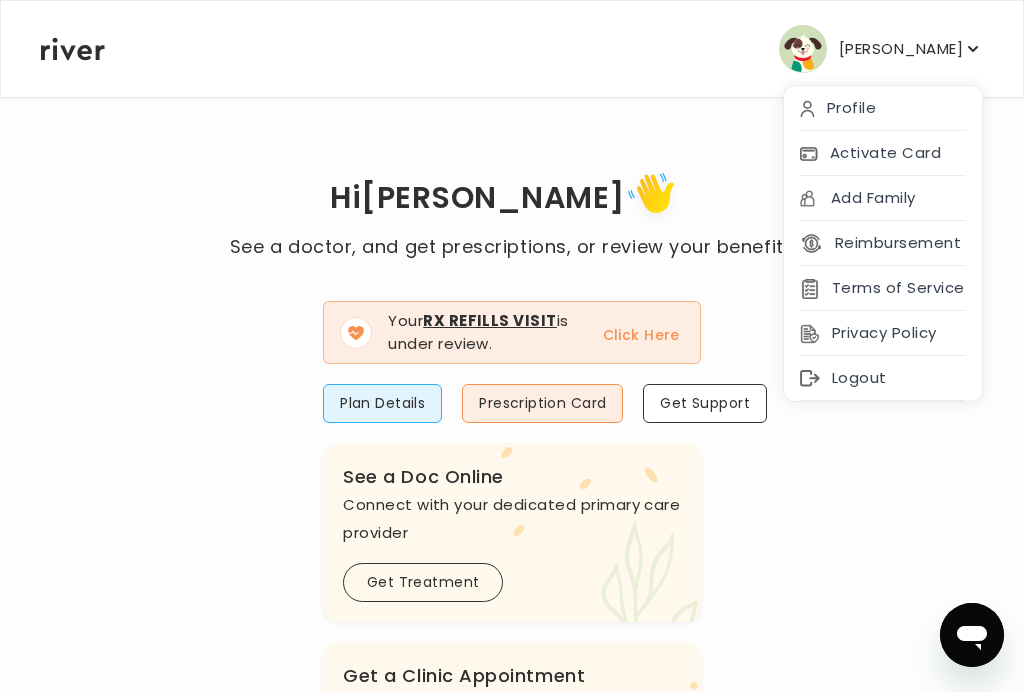 click on "Logout" at bounding box center [883, 378] 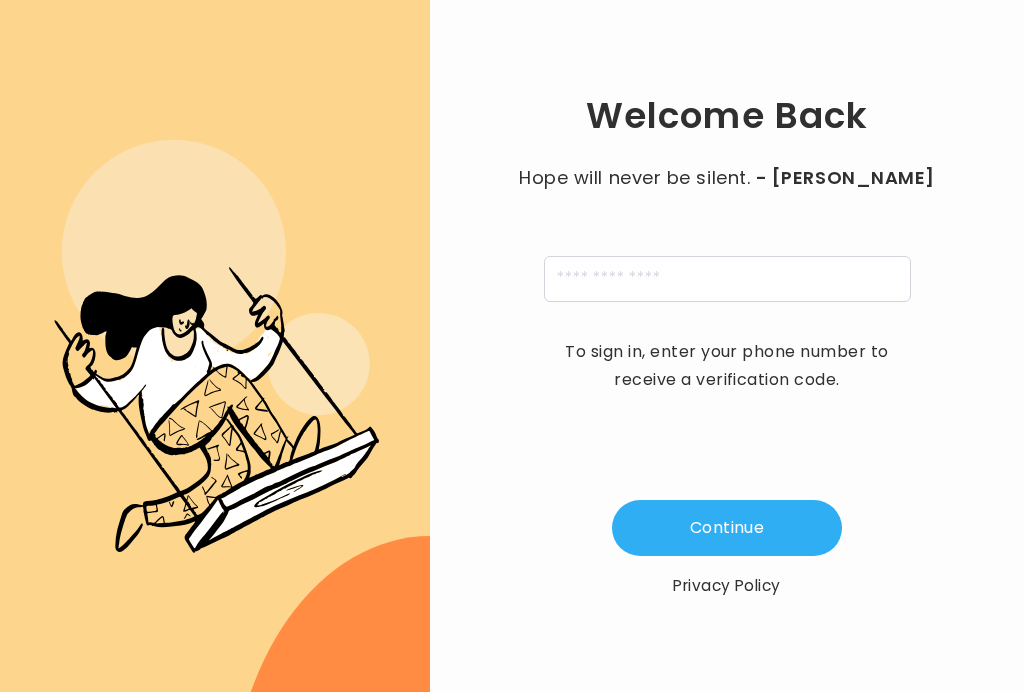 scroll, scrollTop: 0, scrollLeft: 0, axis: both 